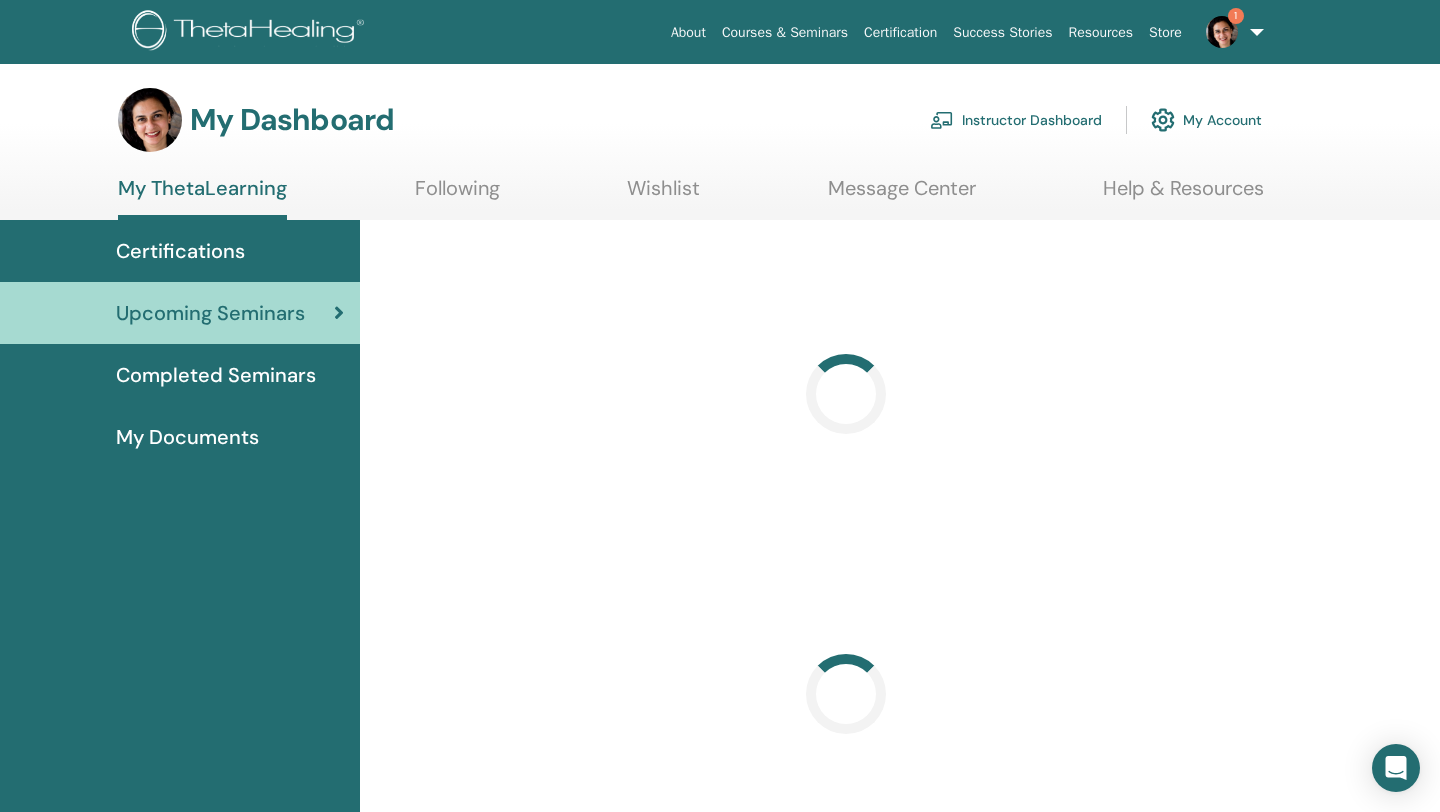 scroll, scrollTop: 0, scrollLeft: 0, axis: both 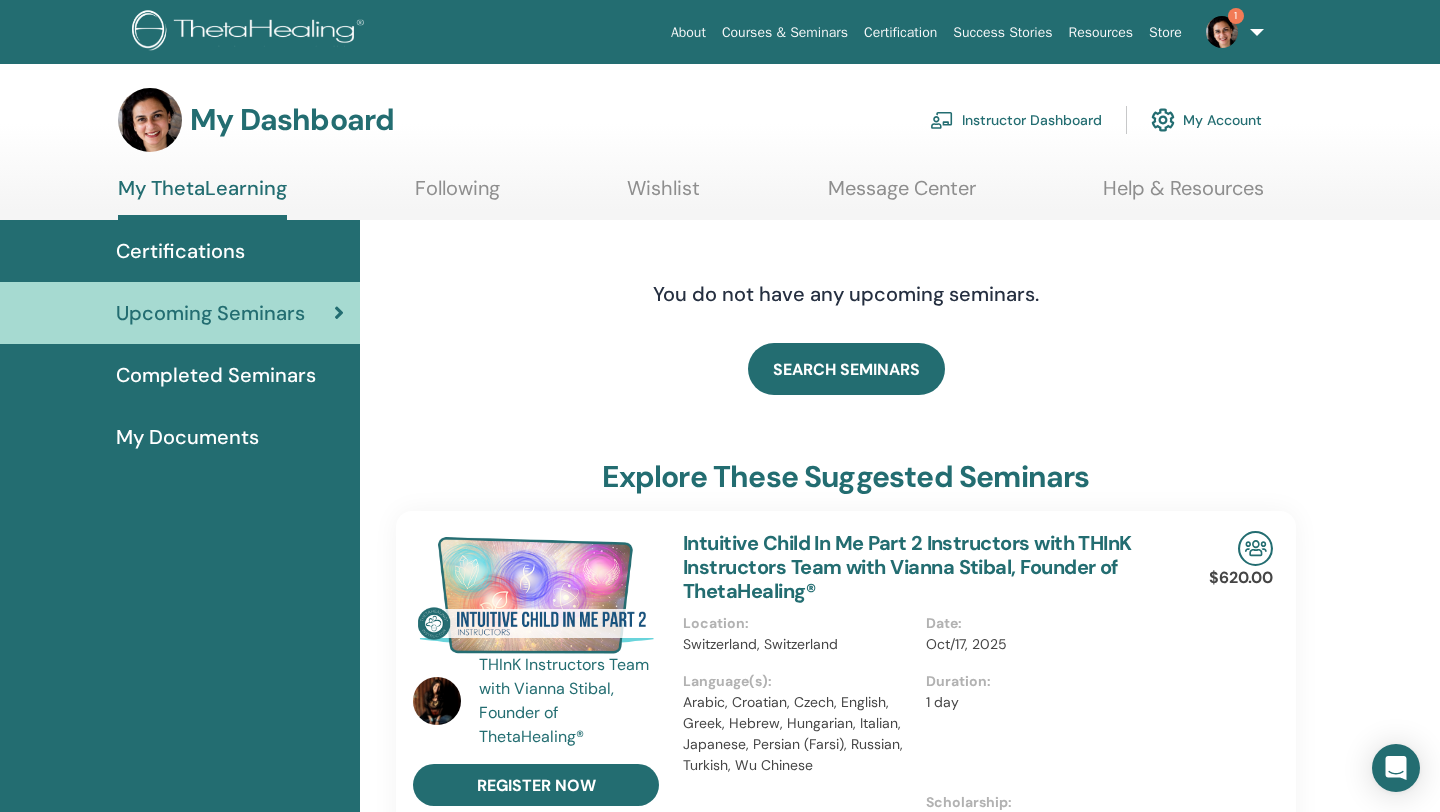 click on "Instructor Dashboard" at bounding box center (1016, 120) 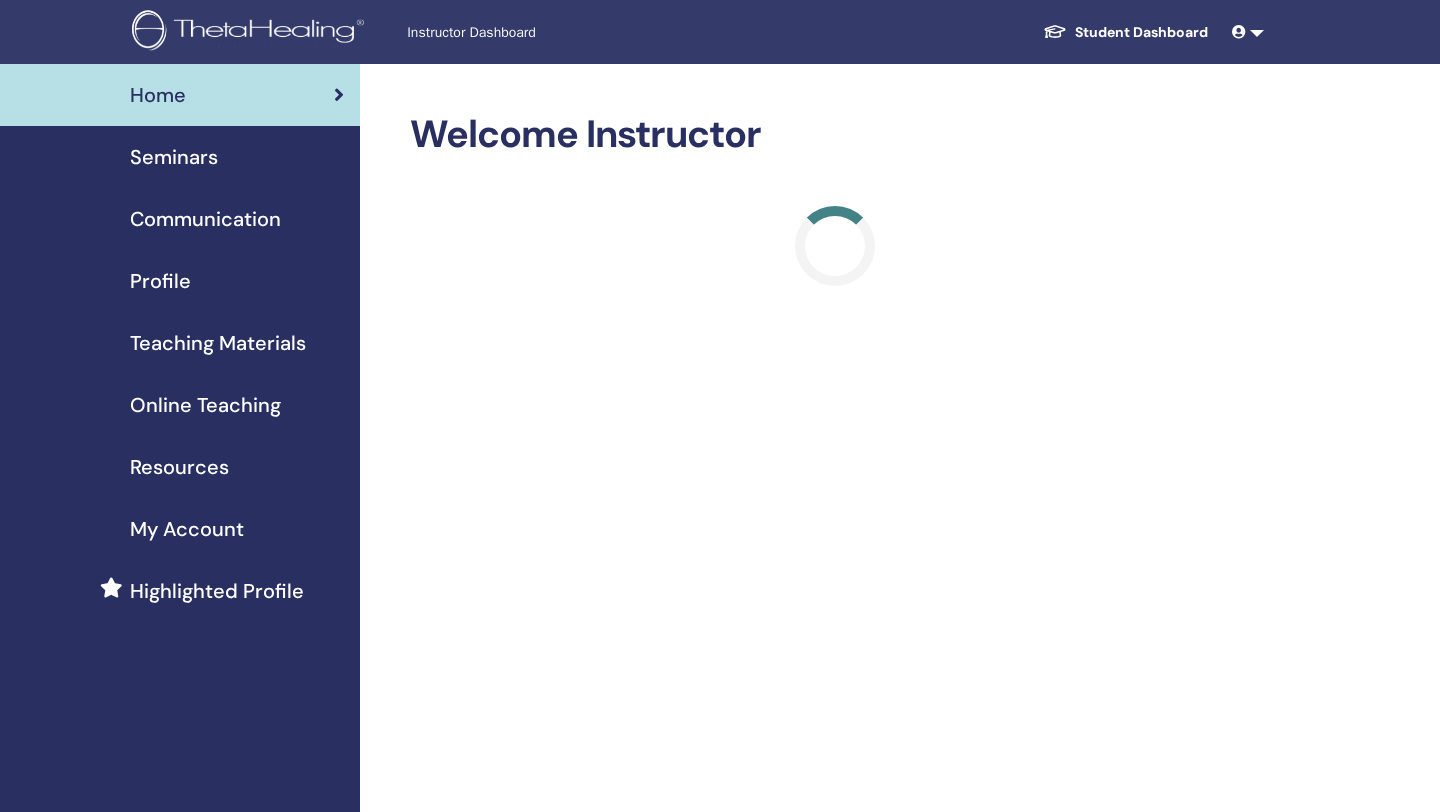 scroll, scrollTop: 0, scrollLeft: 0, axis: both 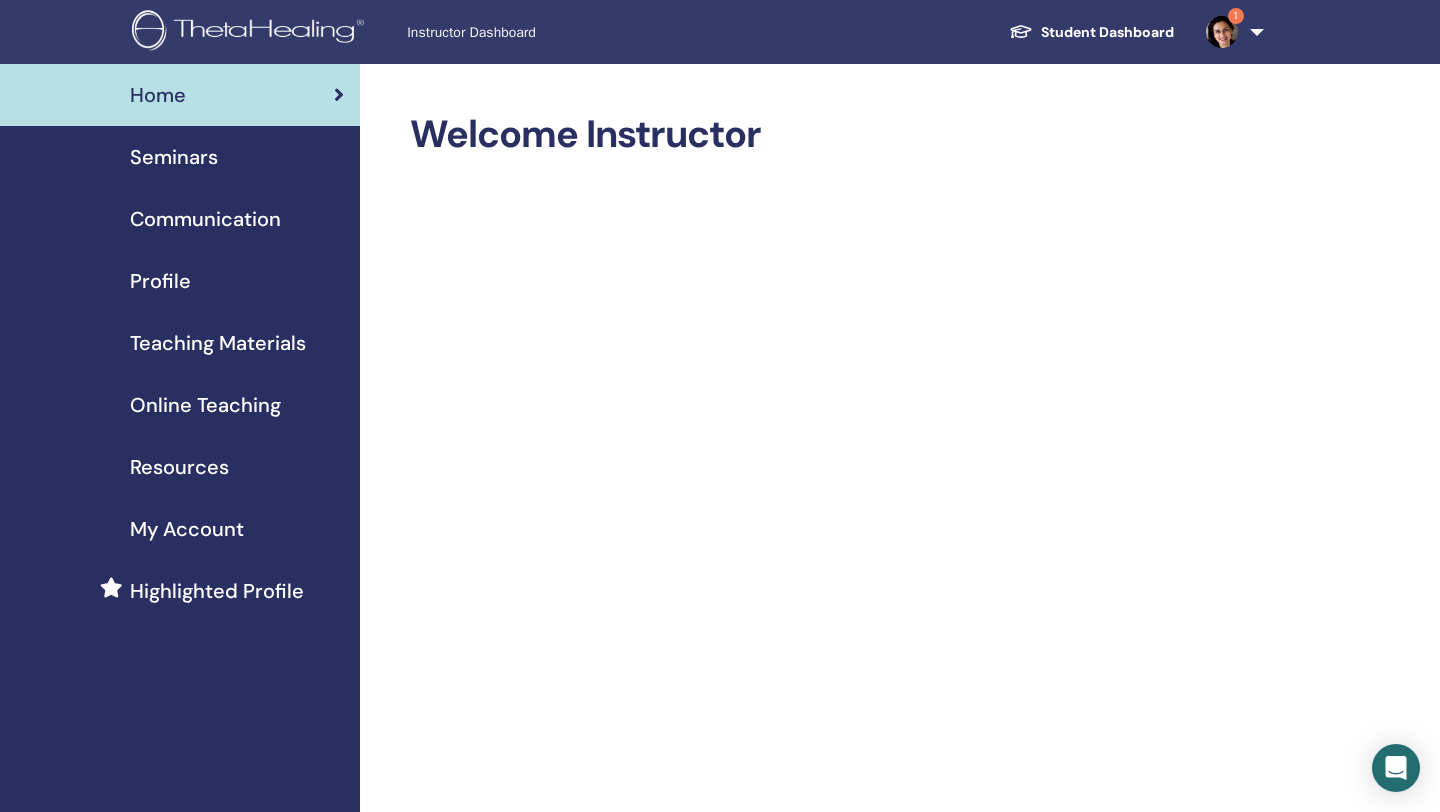 click on "Seminars" at bounding box center [174, 157] 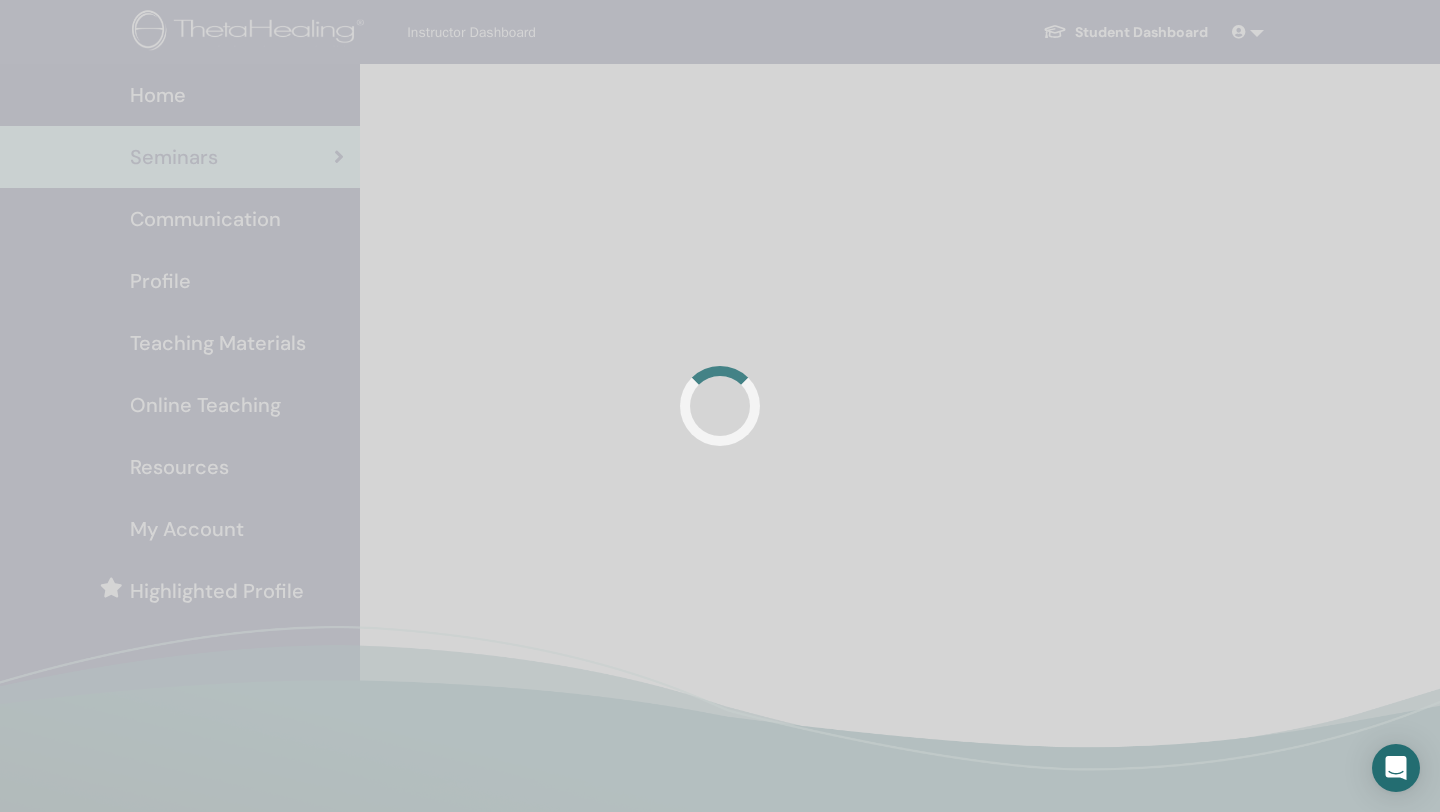 scroll, scrollTop: 0, scrollLeft: 0, axis: both 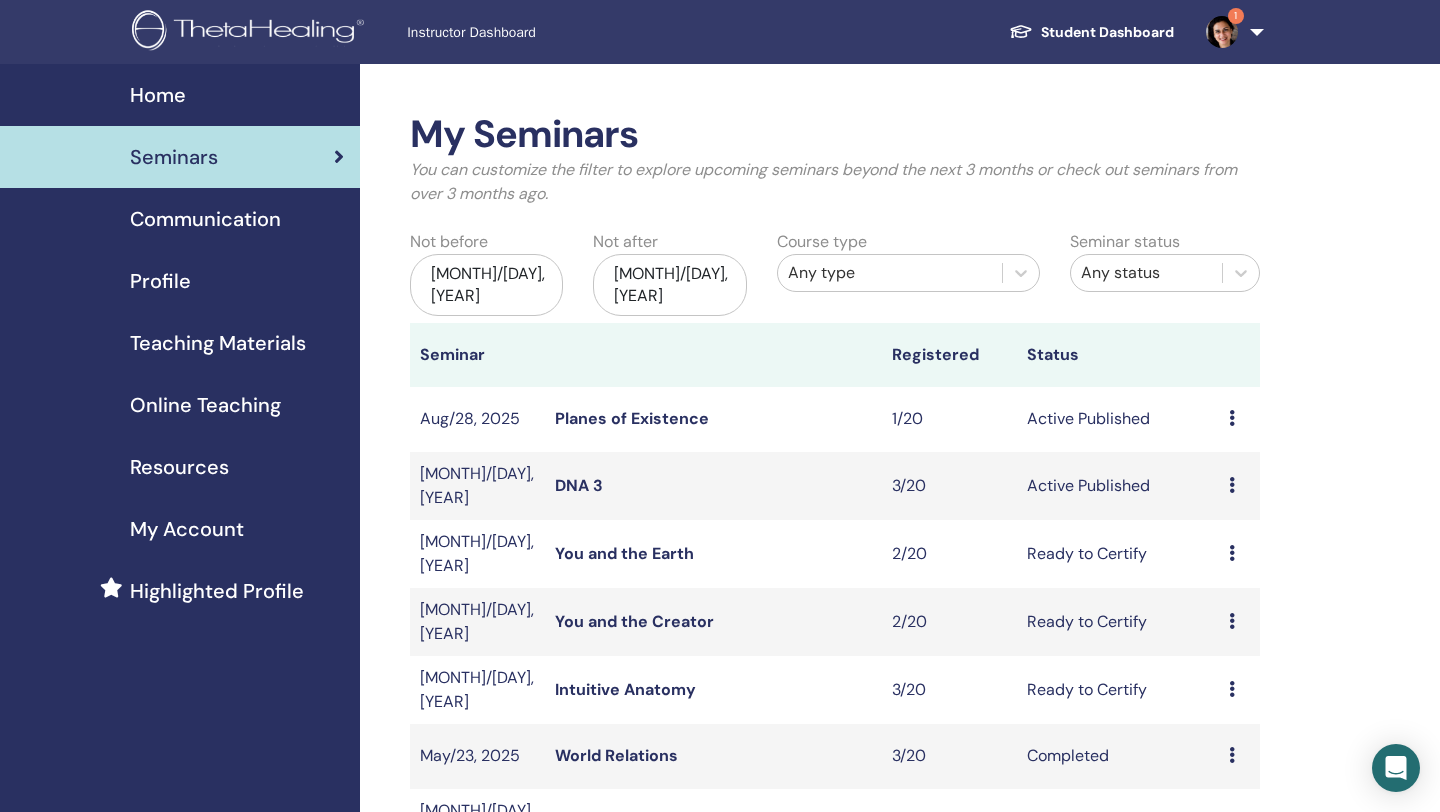 click on "DNA 3" at bounding box center (579, 485) 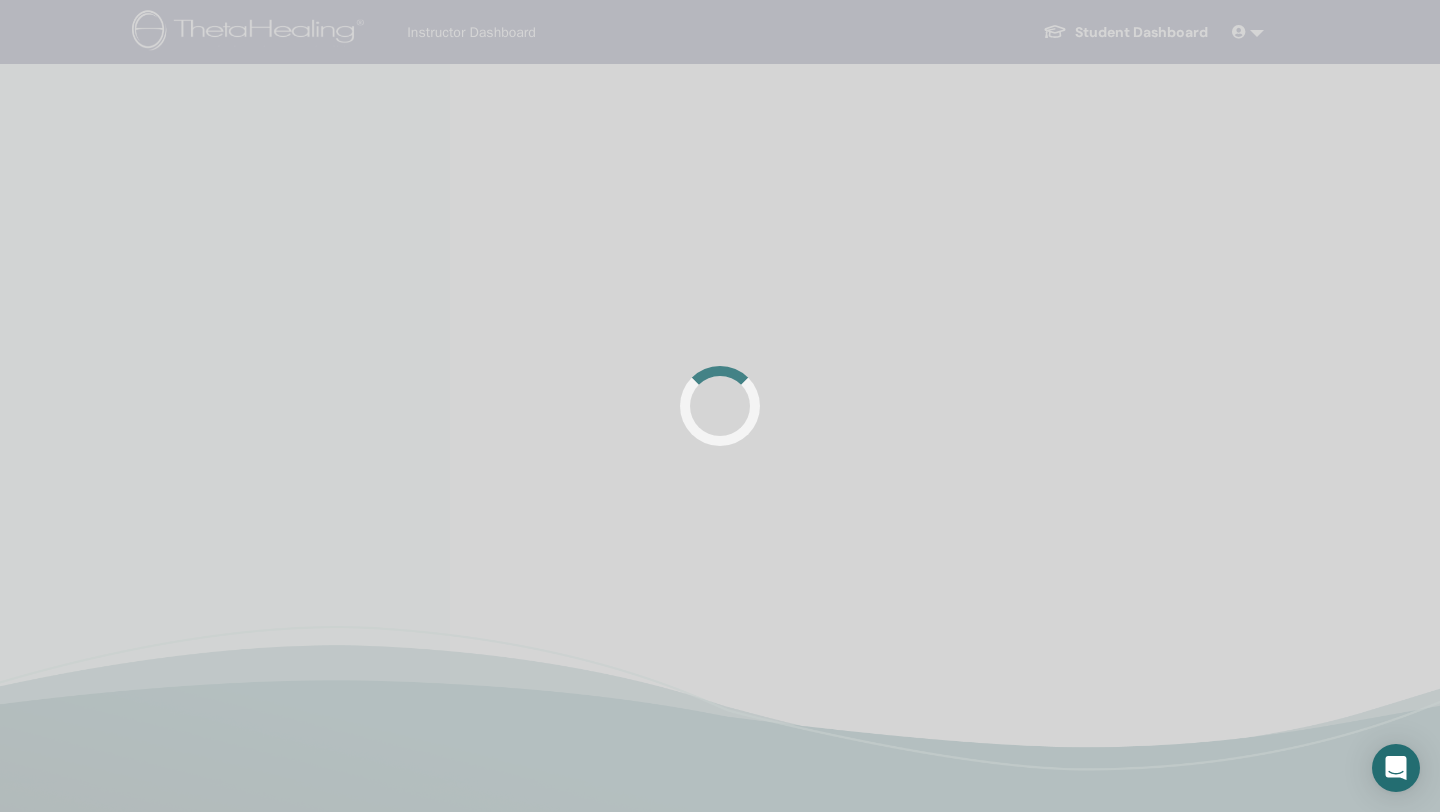 scroll, scrollTop: 0, scrollLeft: 0, axis: both 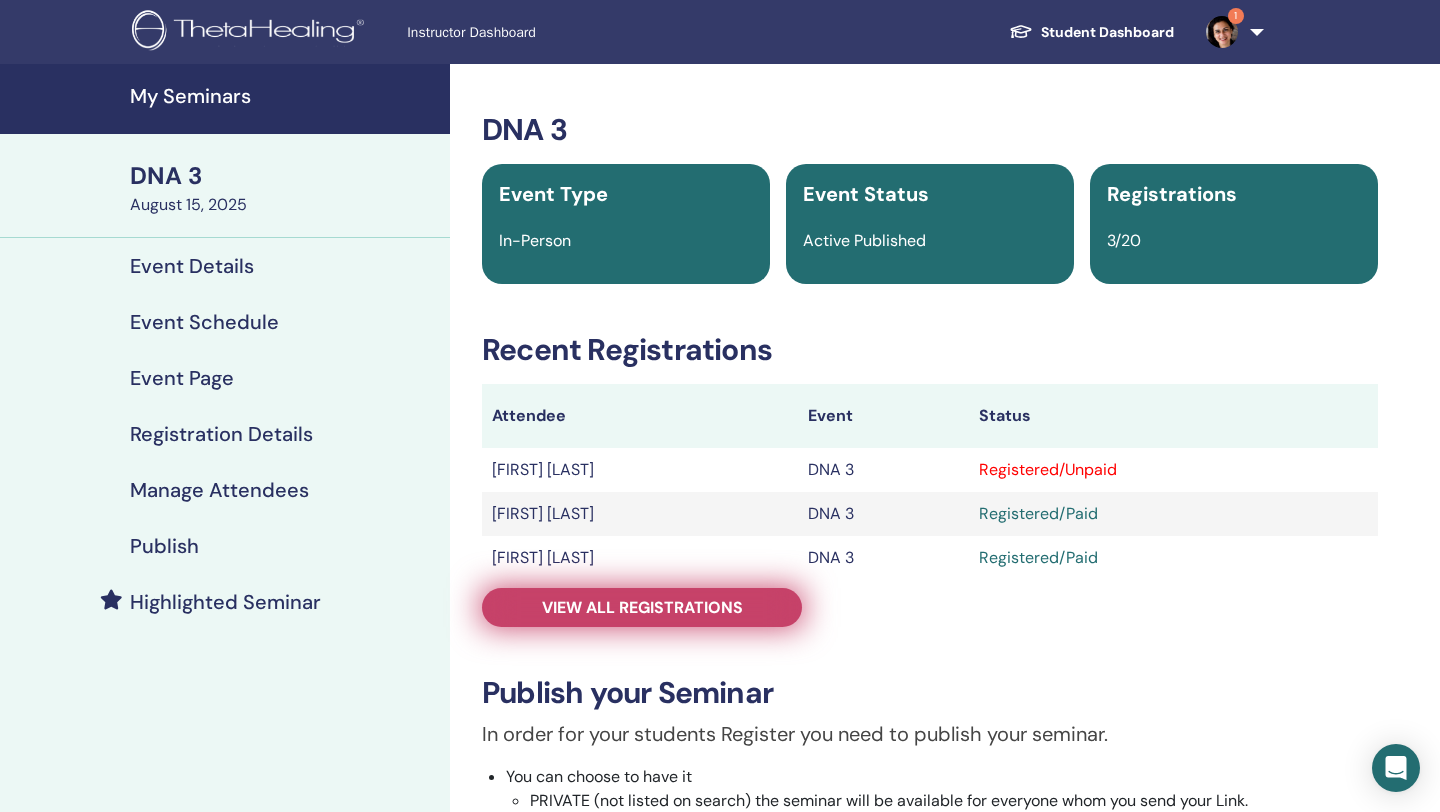 click on "View all registrations" at bounding box center (642, 607) 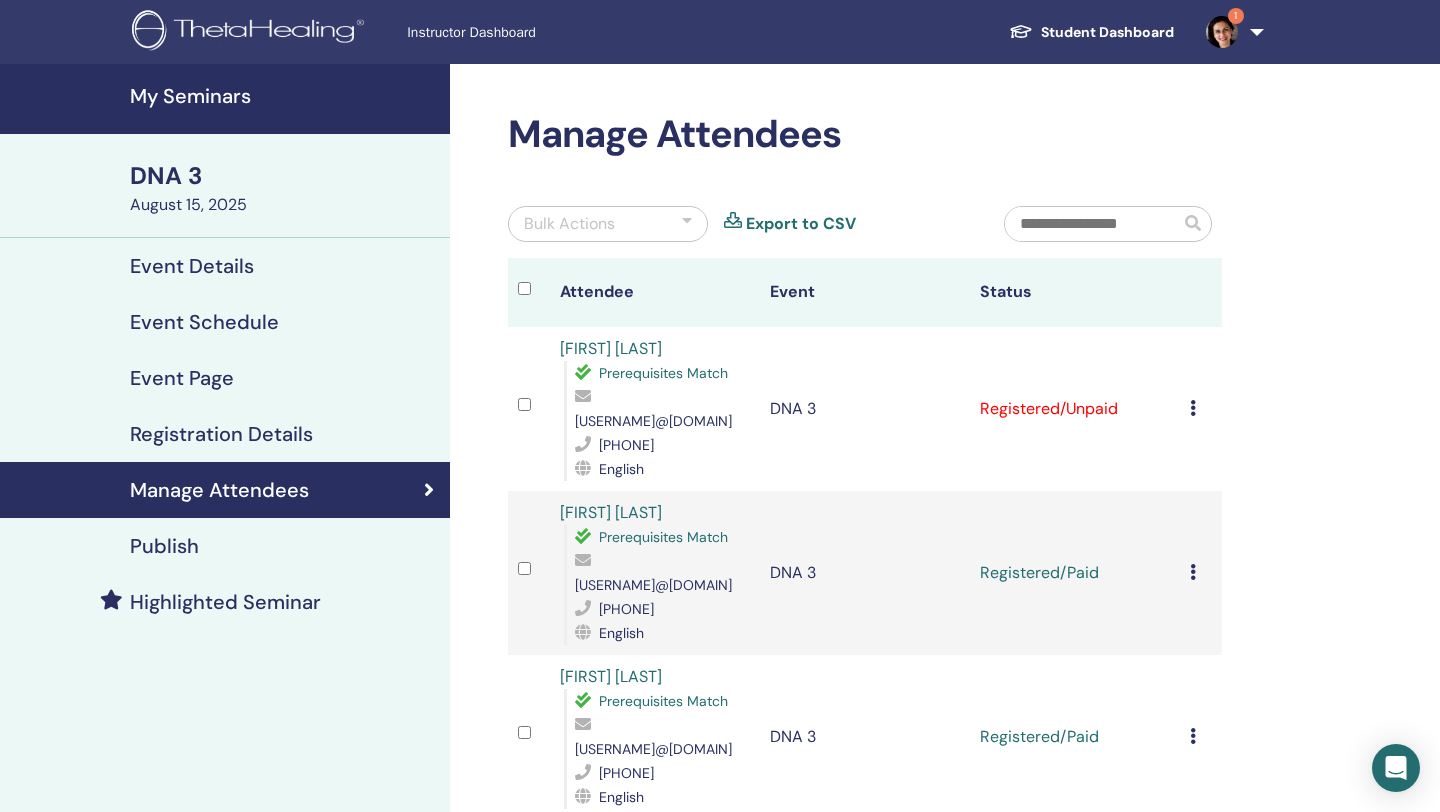 click at bounding box center [1193, 408] 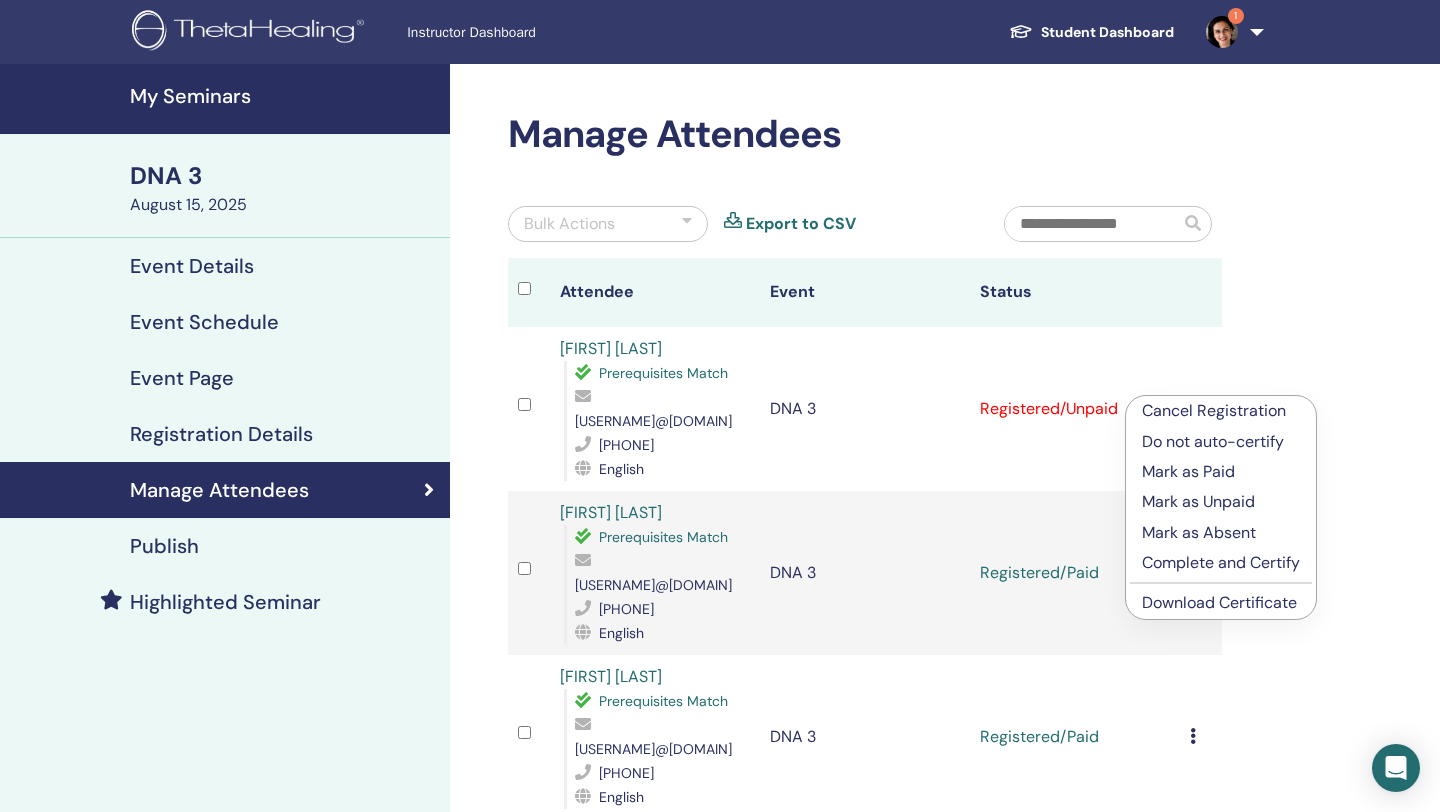 click on "Mark as Paid" at bounding box center (1221, 472) 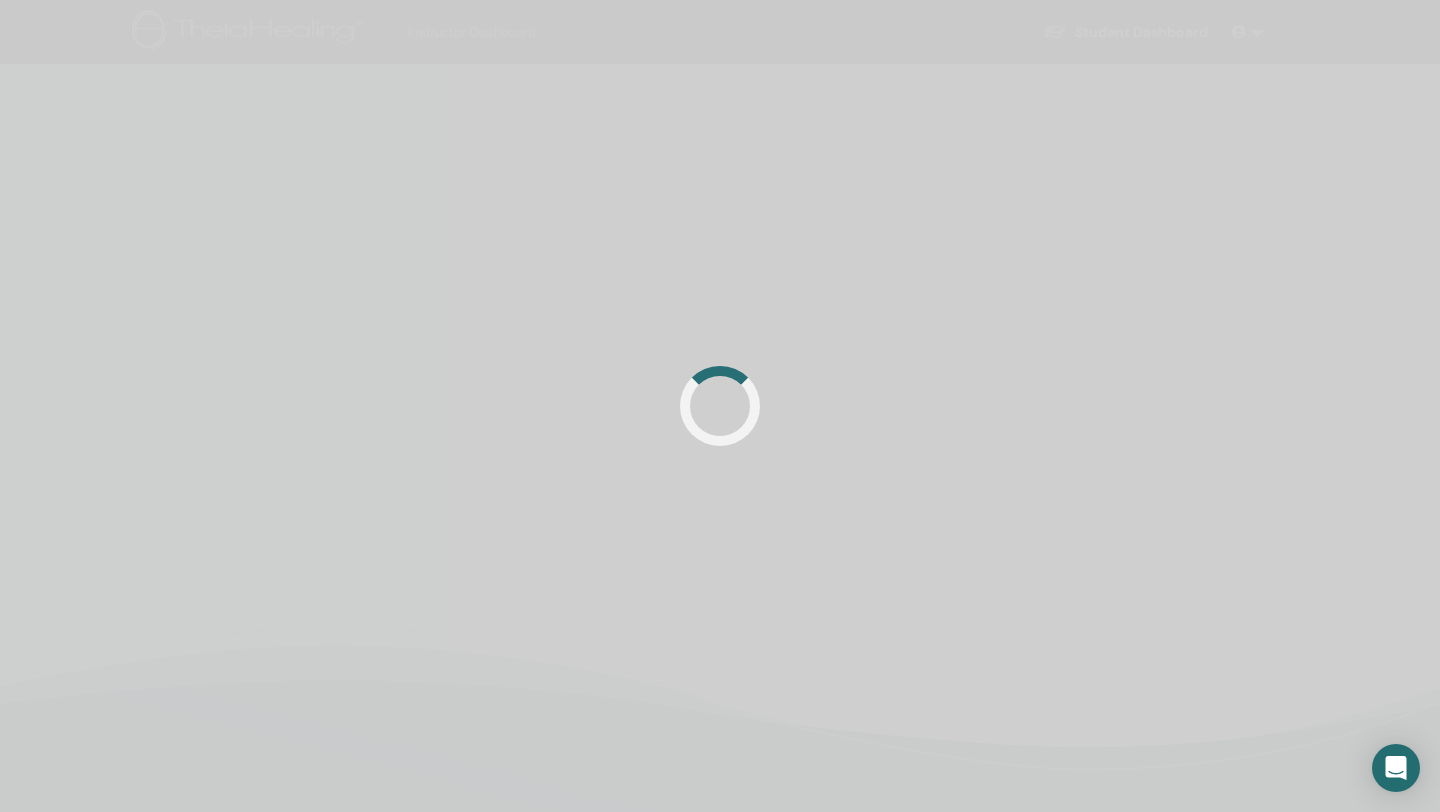 scroll, scrollTop: 0, scrollLeft: 0, axis: both 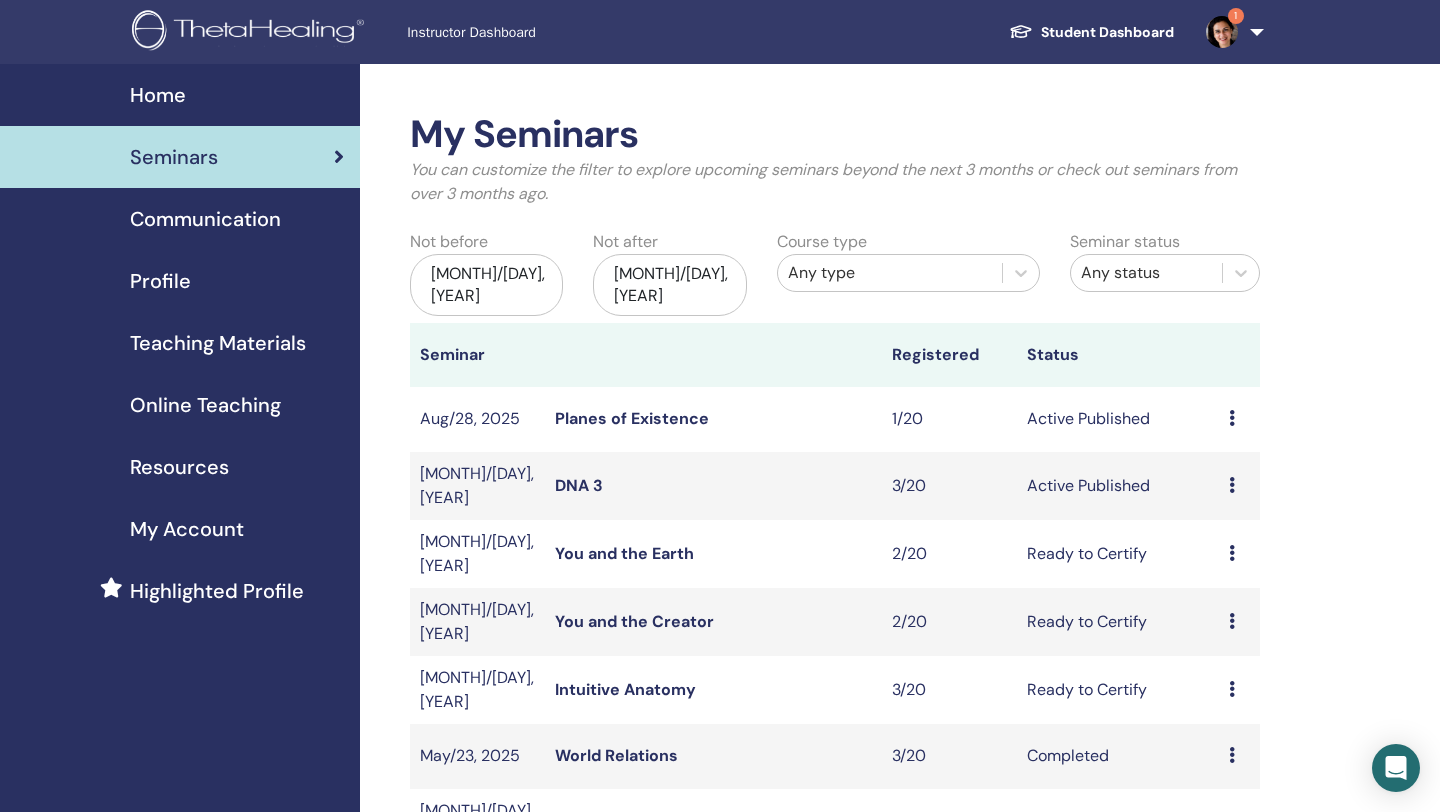 click at bounding box center [1222, 32] 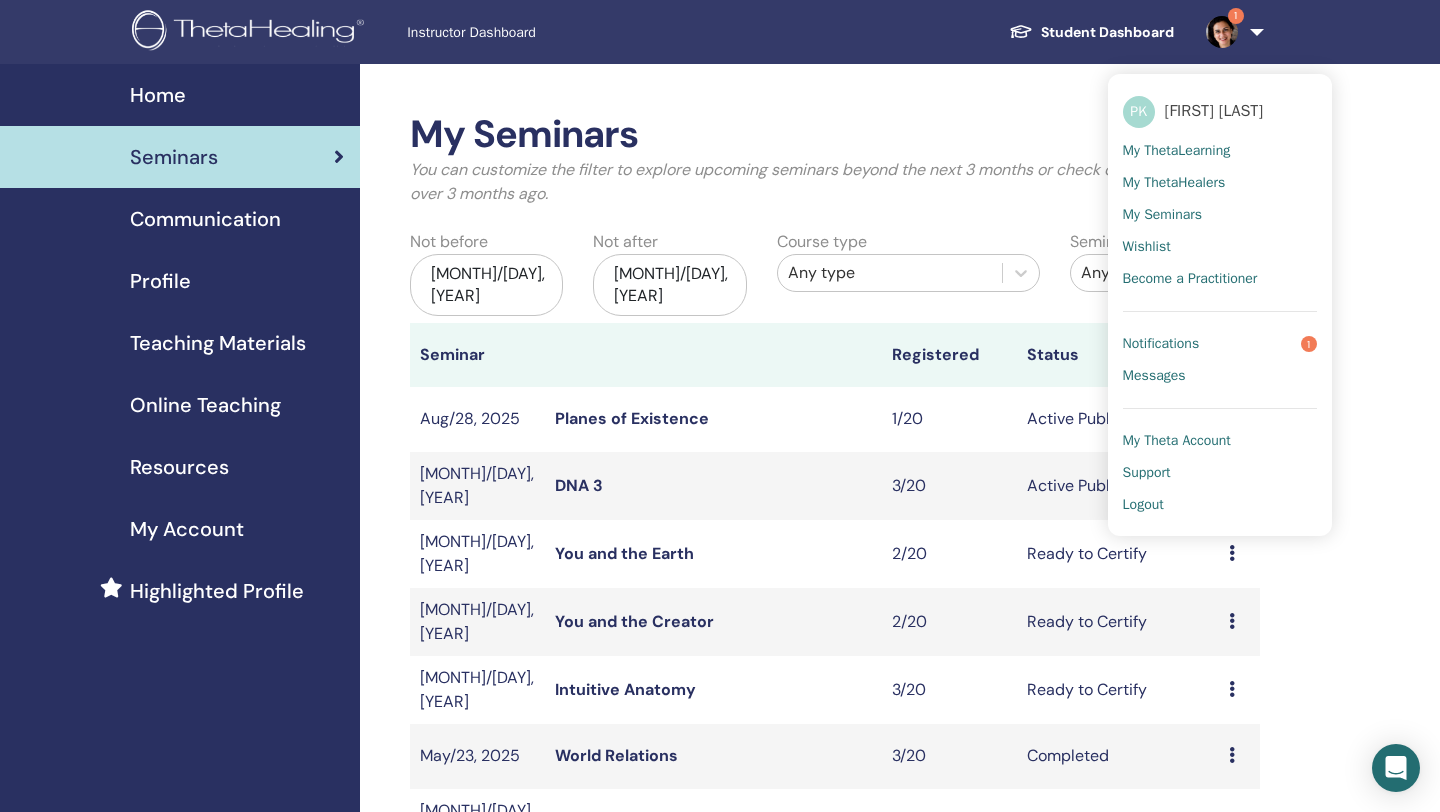 click on "Notifications" at bounding box center (1161, 344) 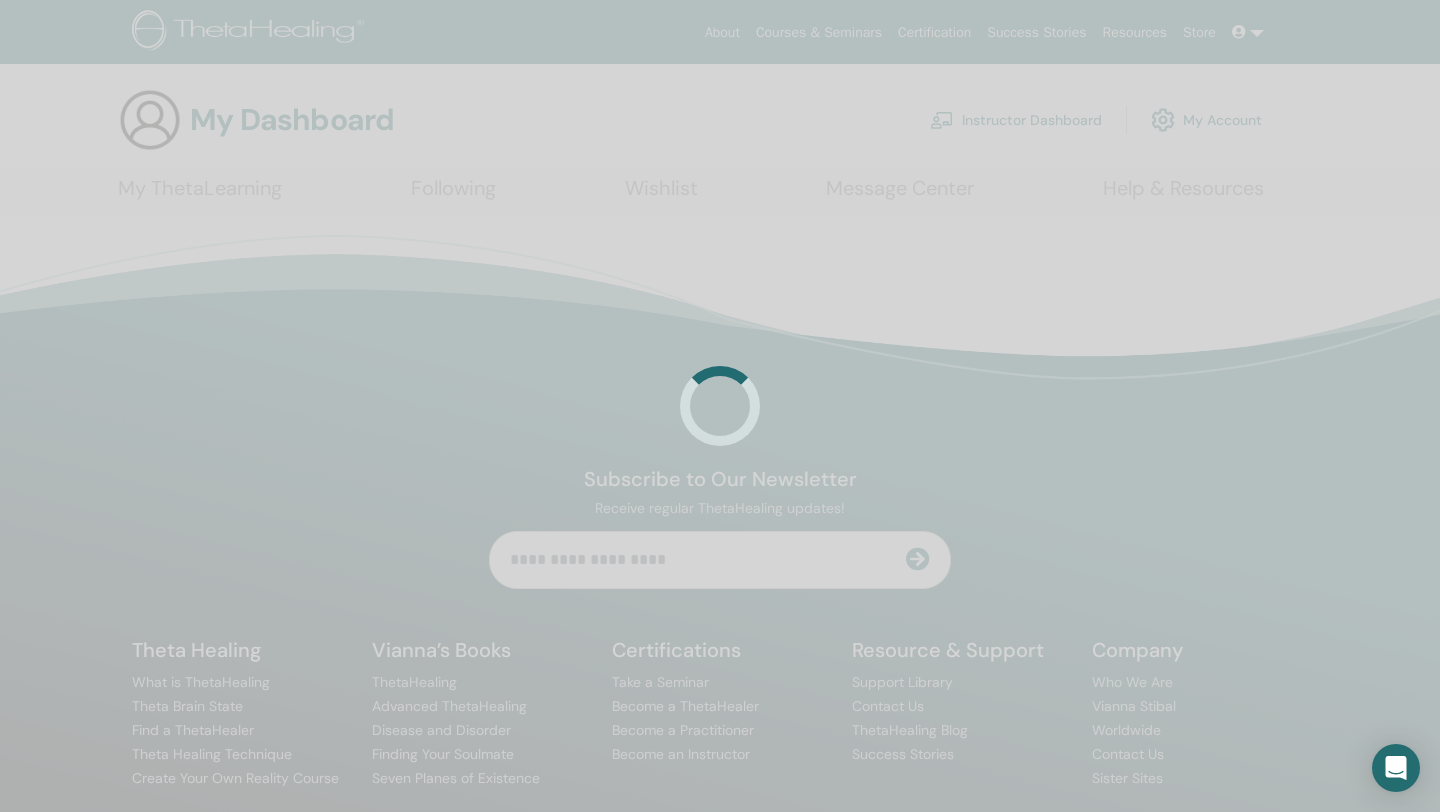 scroll, scrollTop: 0, scrollLeft: 0, axis: both 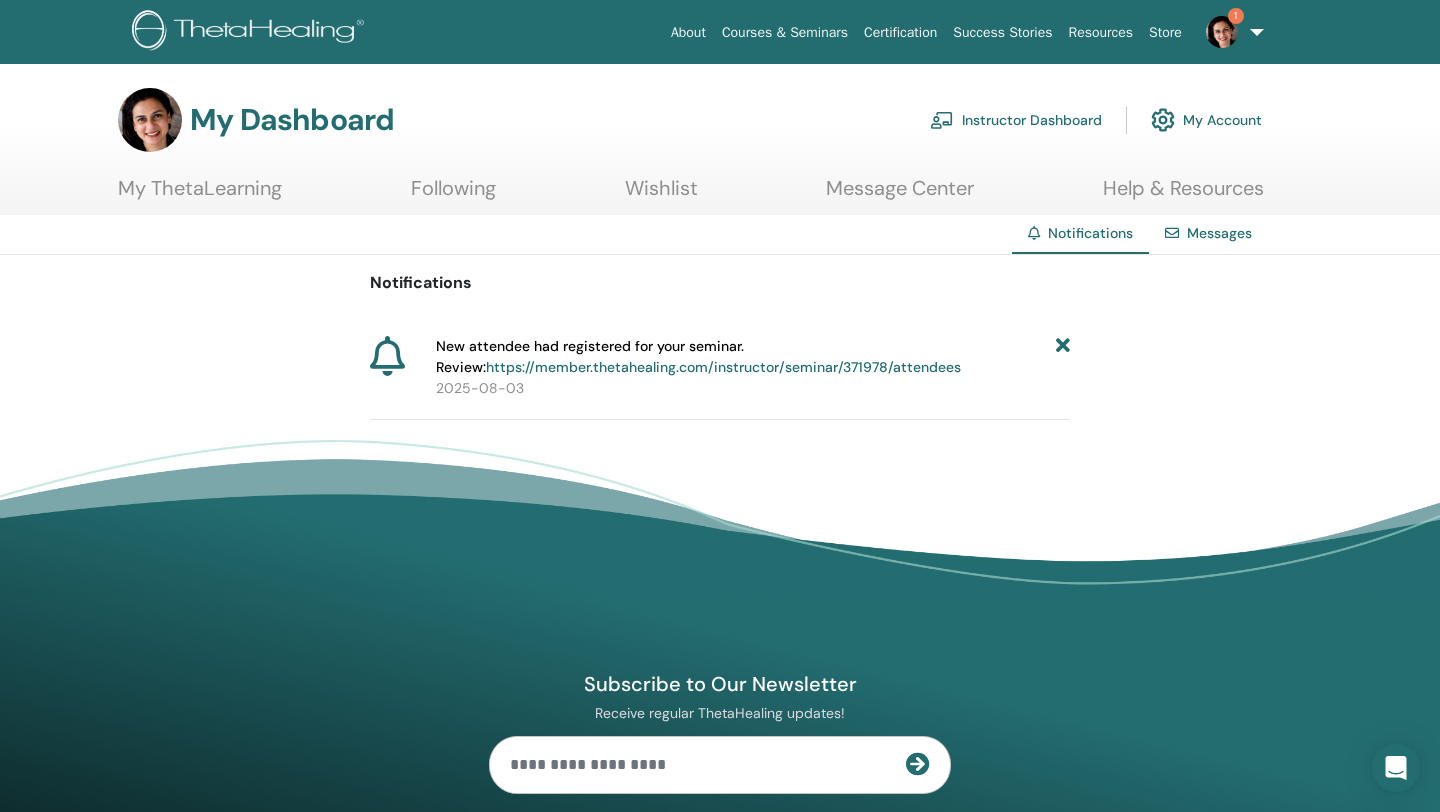 click at bounding box center (1063, 357) 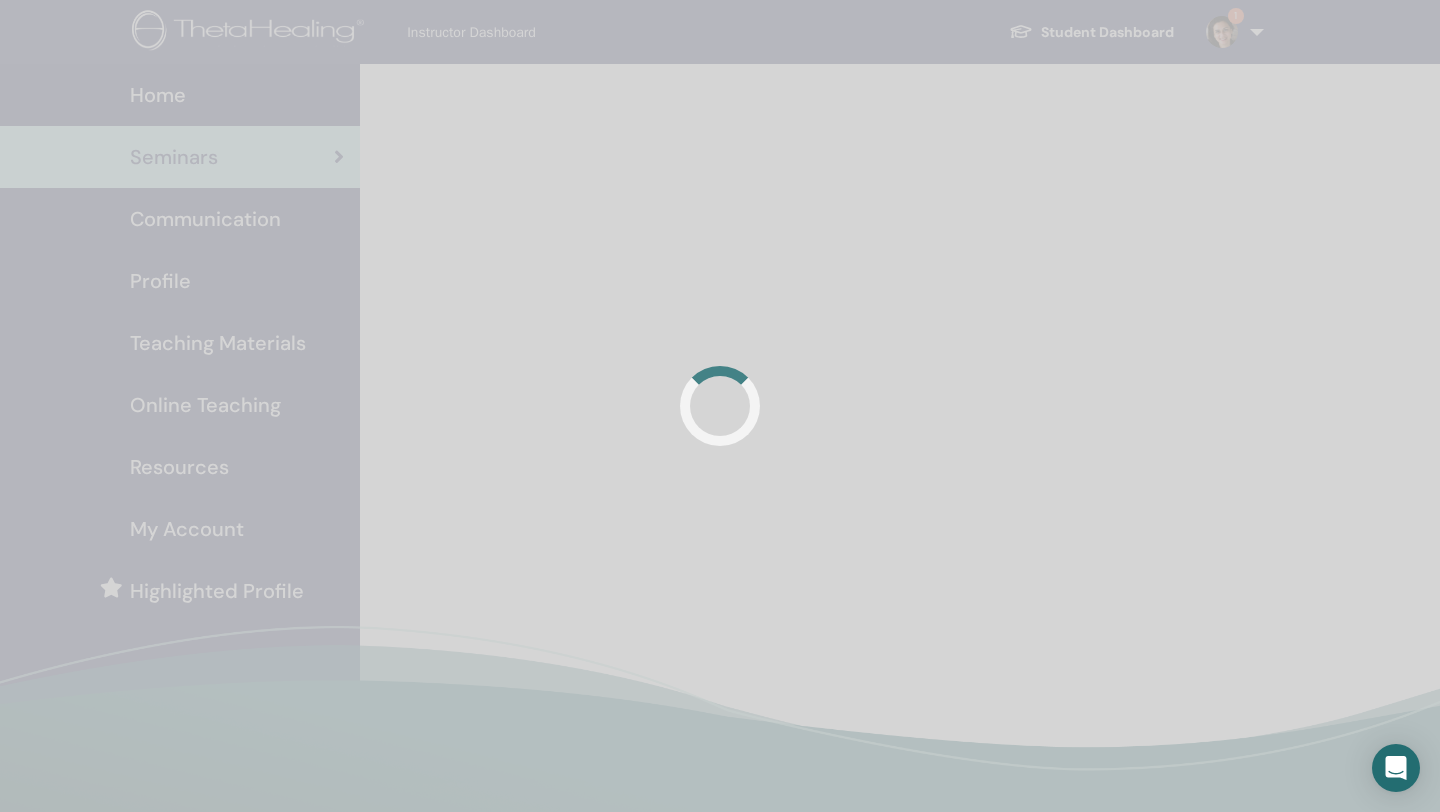 scroll, scrollTop: 0, scrollLeft: 0, axis: both 